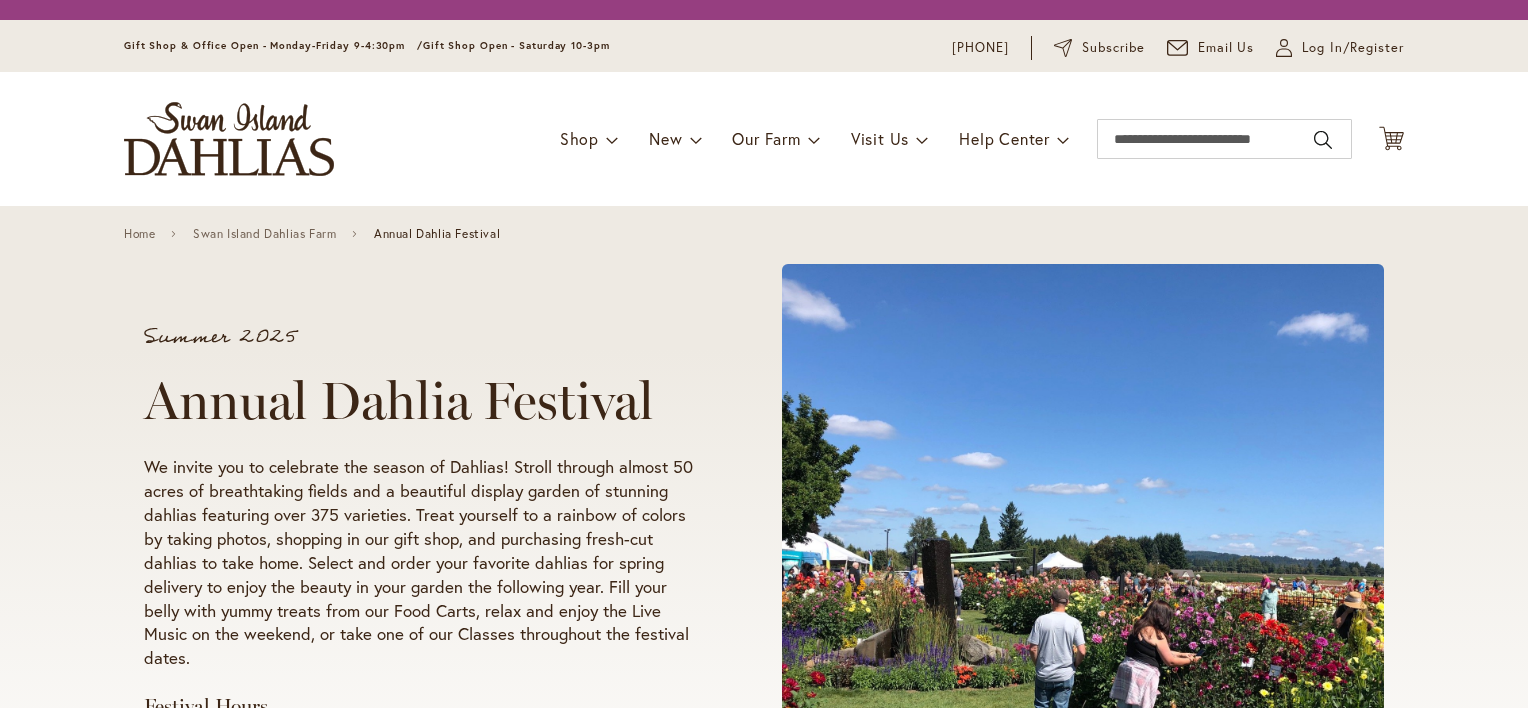 scroll, scrollTop: 0, scrollLeft: 0, axis: both 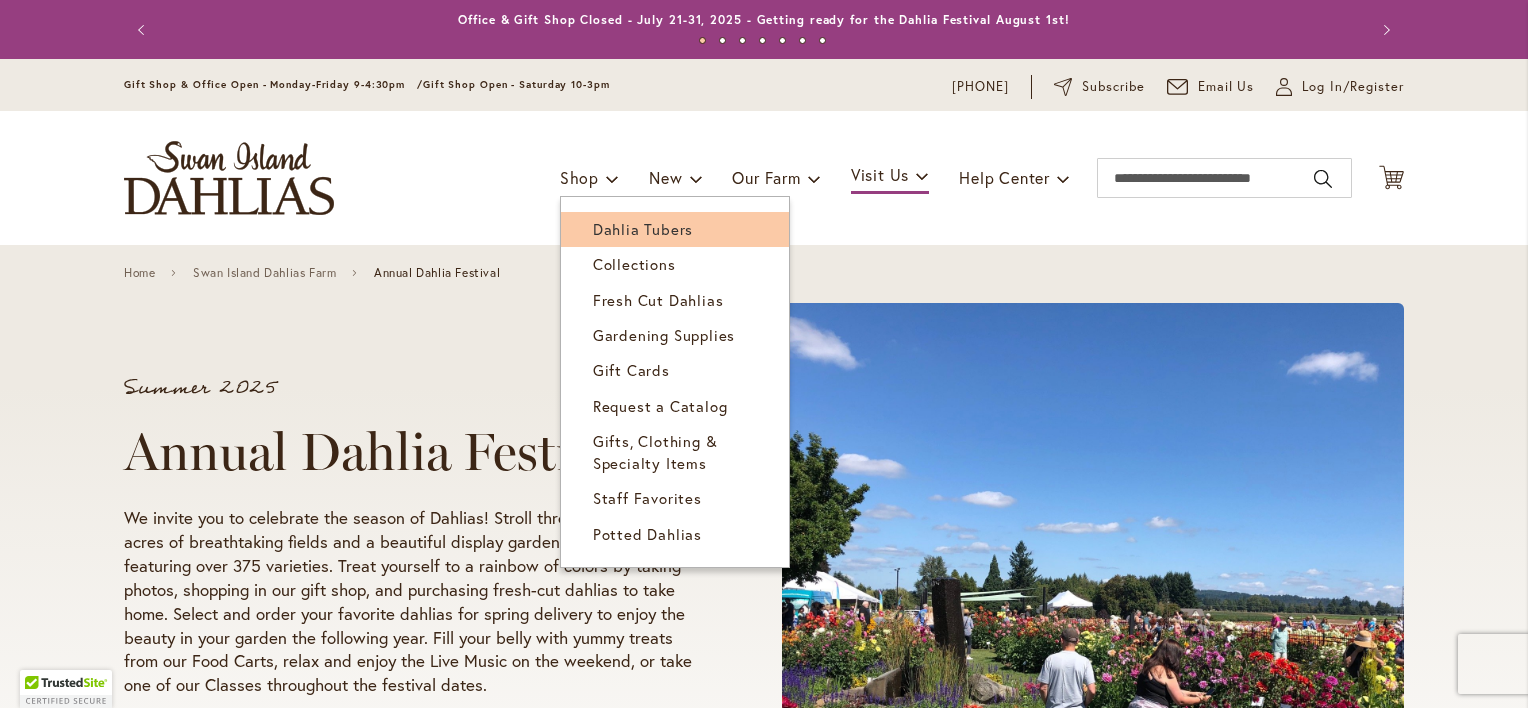 click on "Dahlia Tubers" at bounding box center [643, 229] 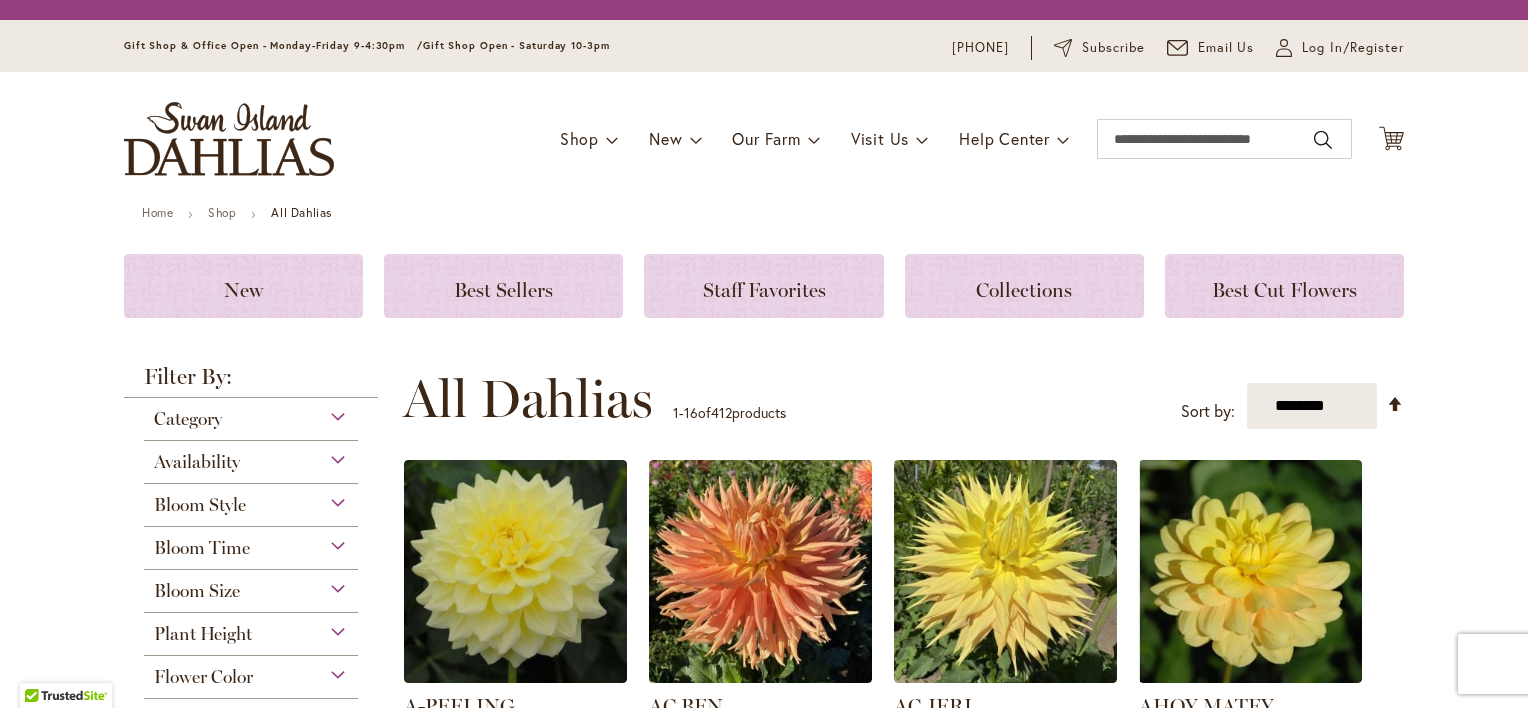 scroll, scrollTop: 0, scrollLeft: 0, axis: both 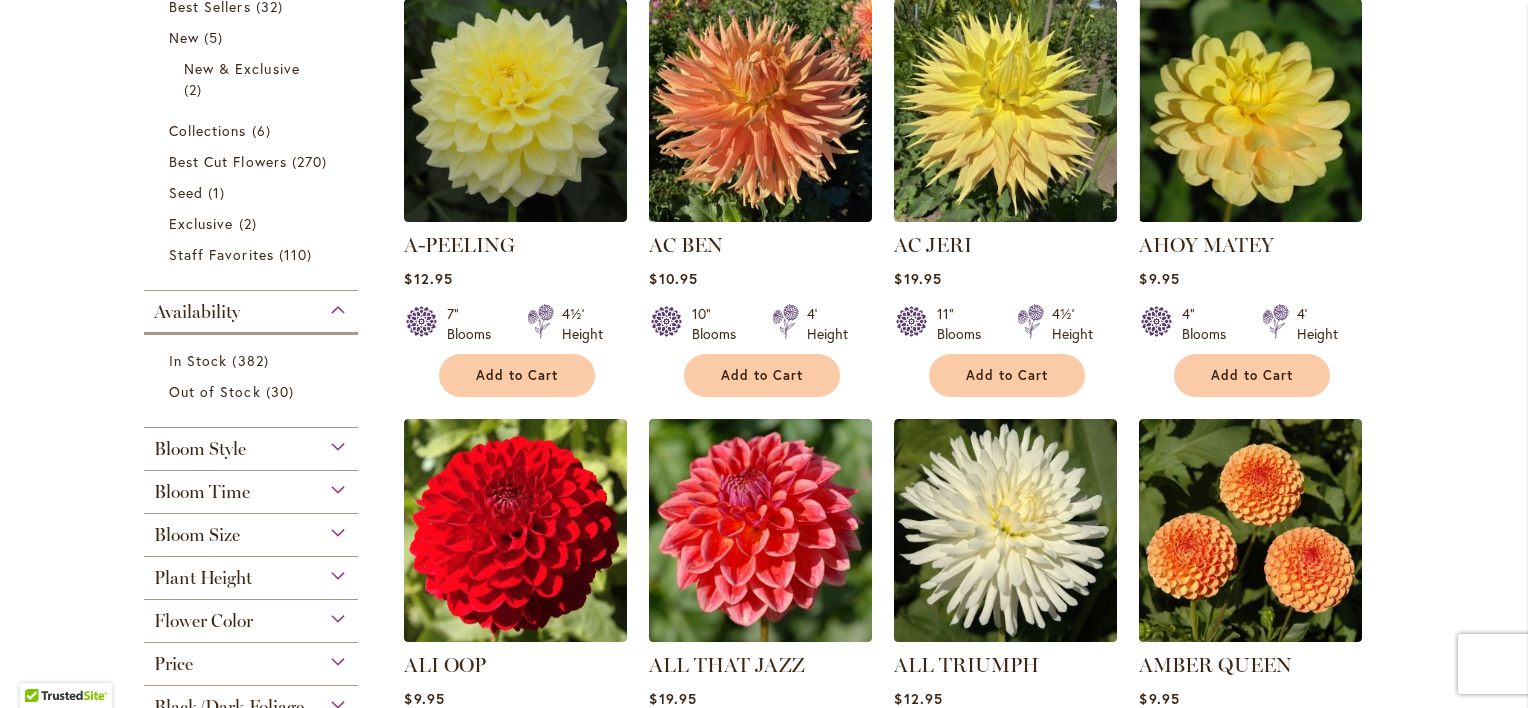 click on "Bloom Time" at bounding box center [251, 487] 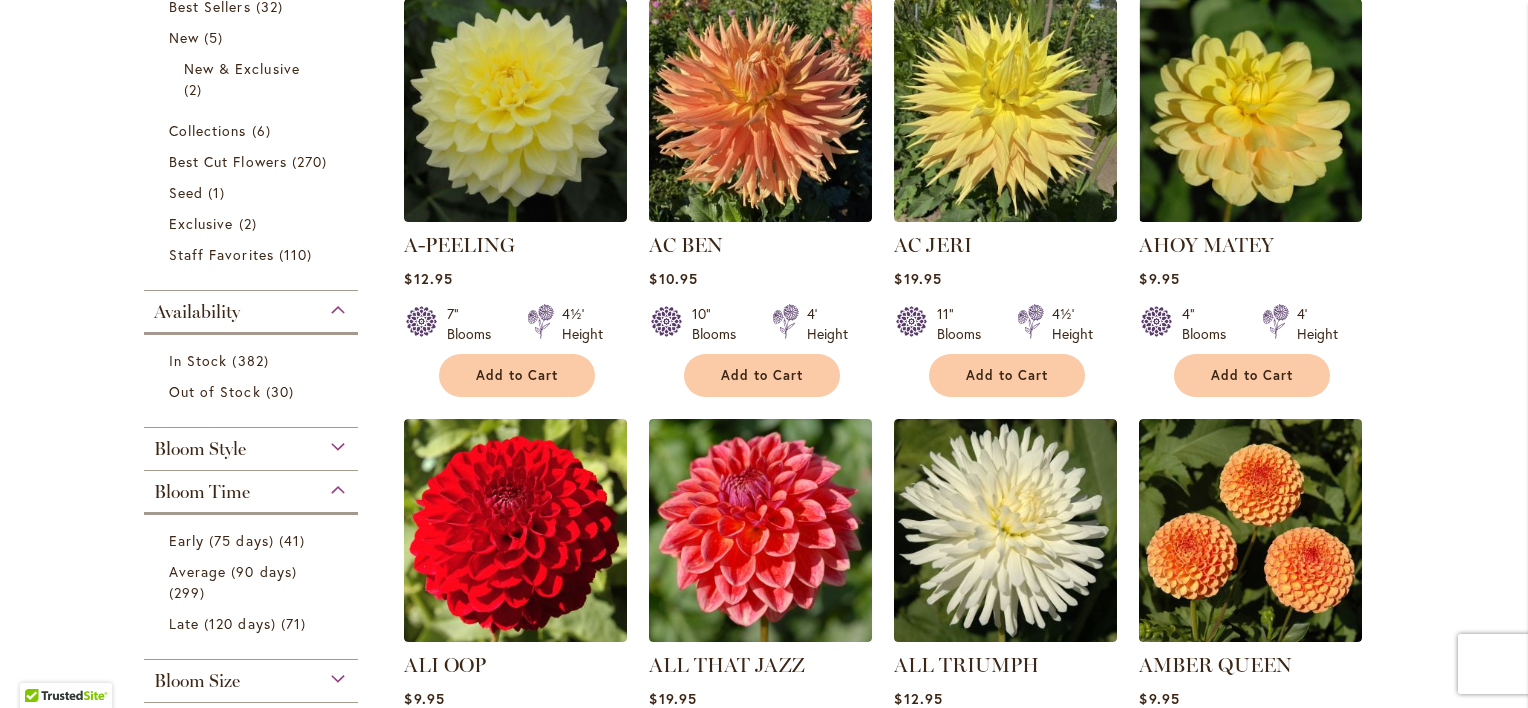 click on "Bloom Style" at bounding box center [251, 444] 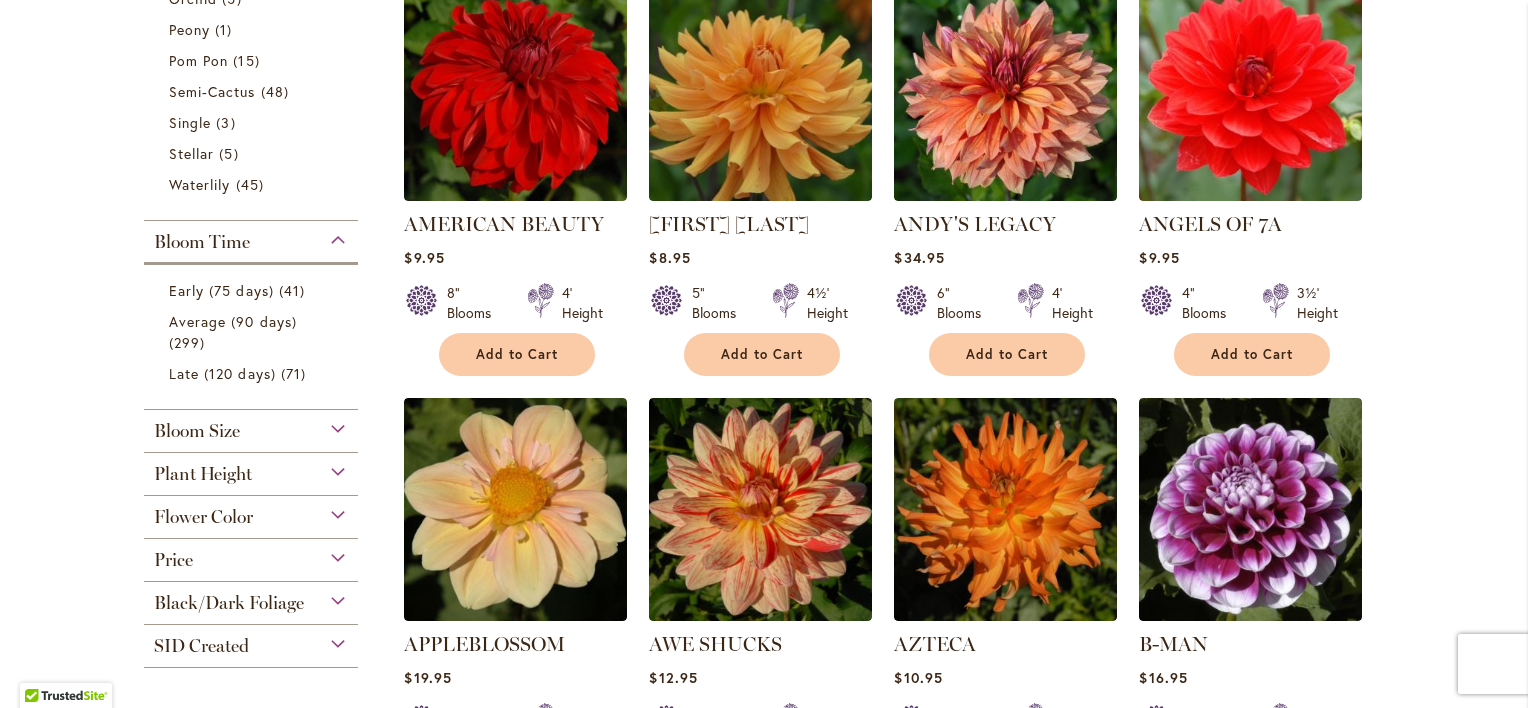 scroll, scrollTop: 1427, scrollLeft: 0, axis: vertical 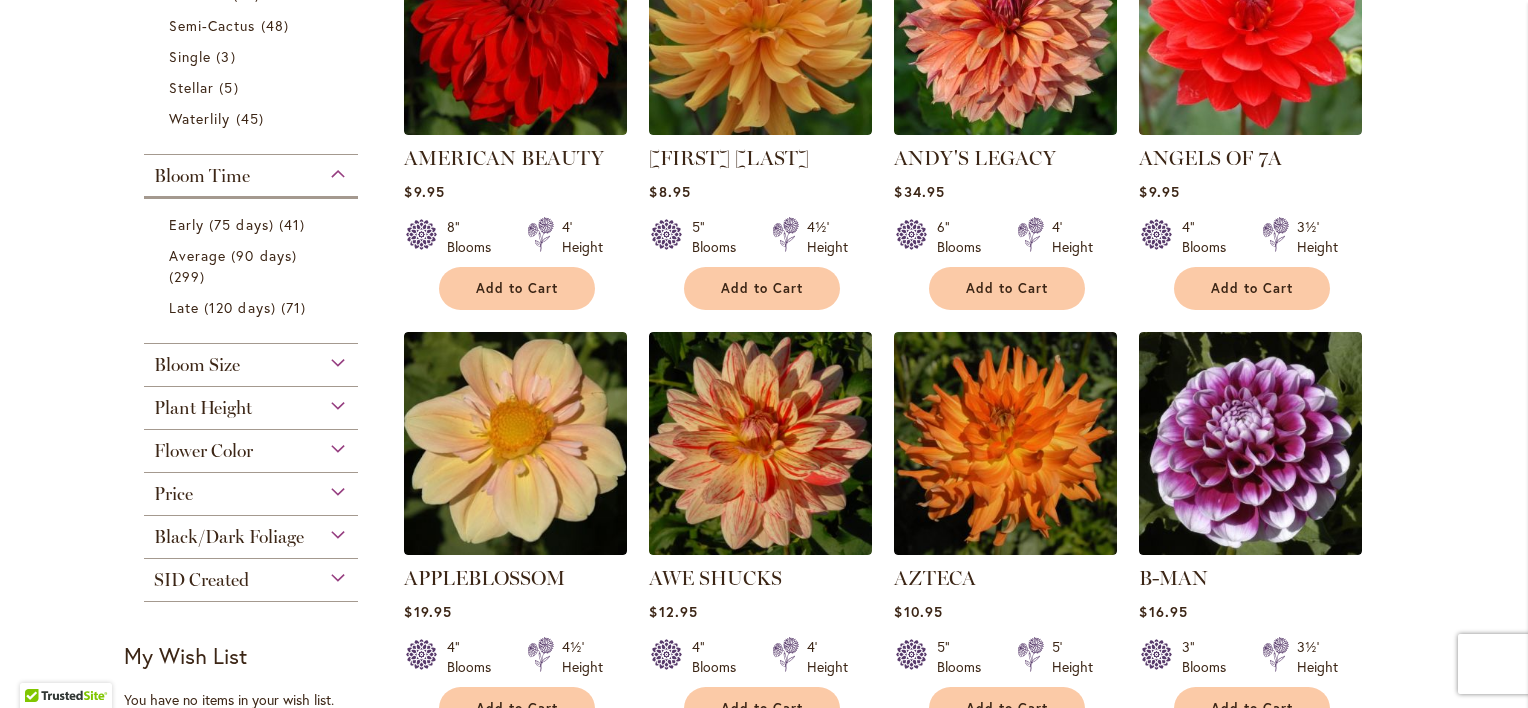 click on "Bloom Size" at bounding box center (251, 360) 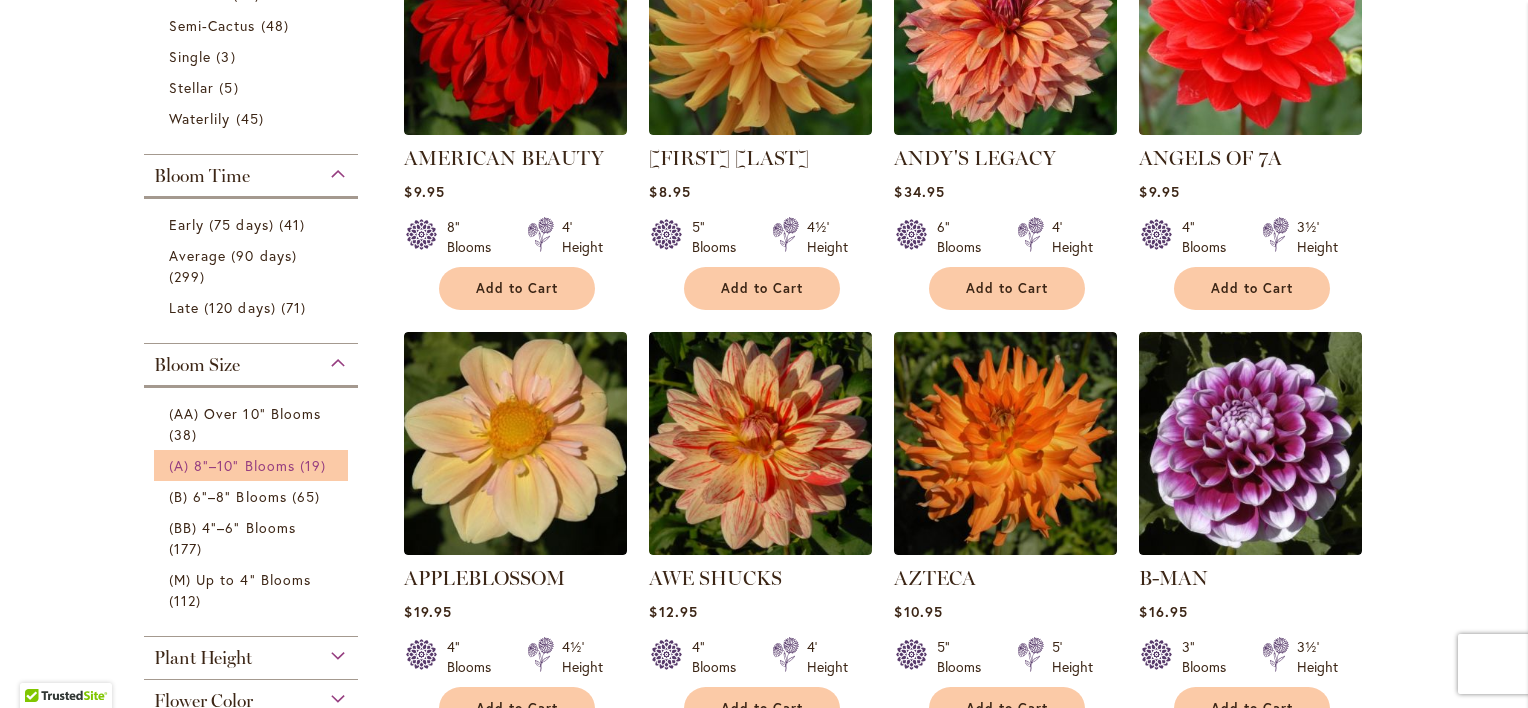 click on "19
items" at bounding box center (315, 465) 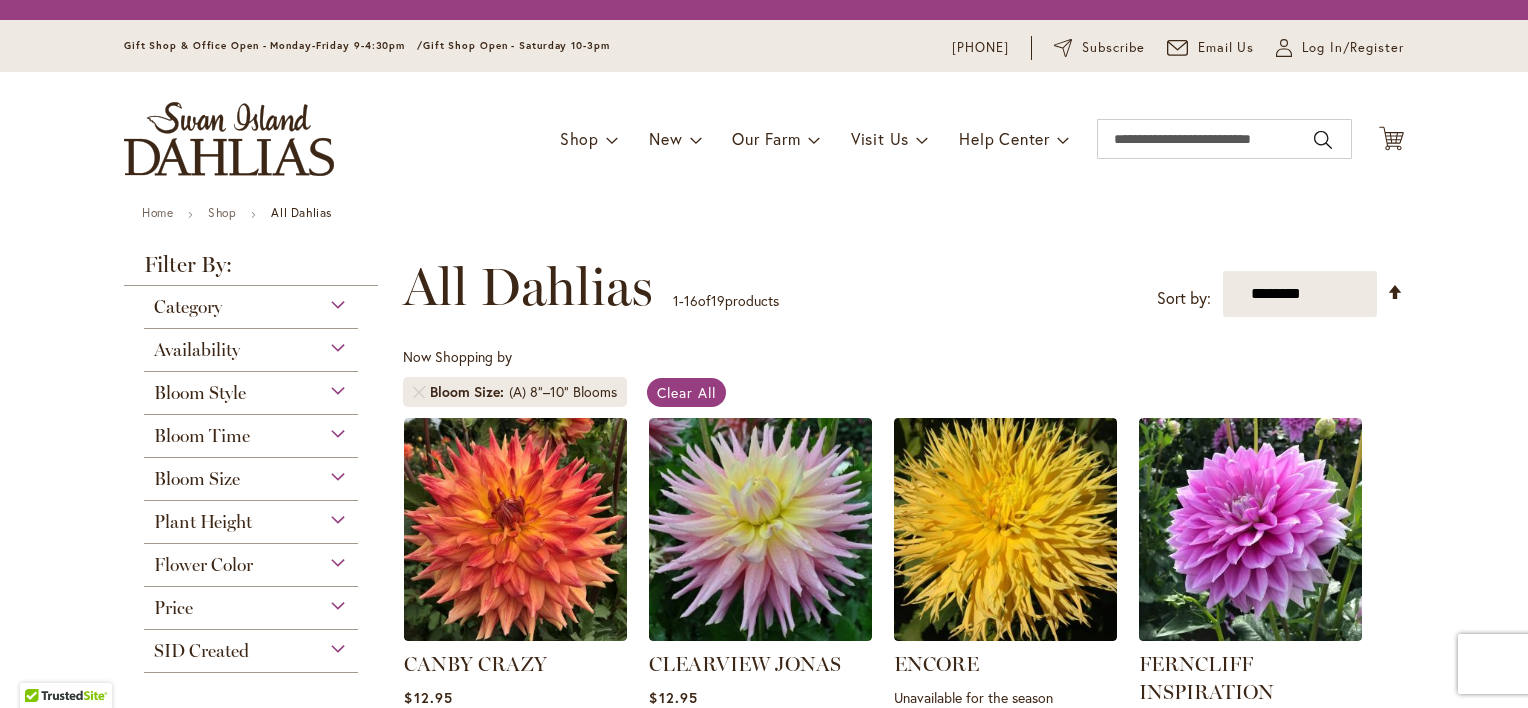 scroll, scrollTop: 0, scrollLeft: 0, axis: both 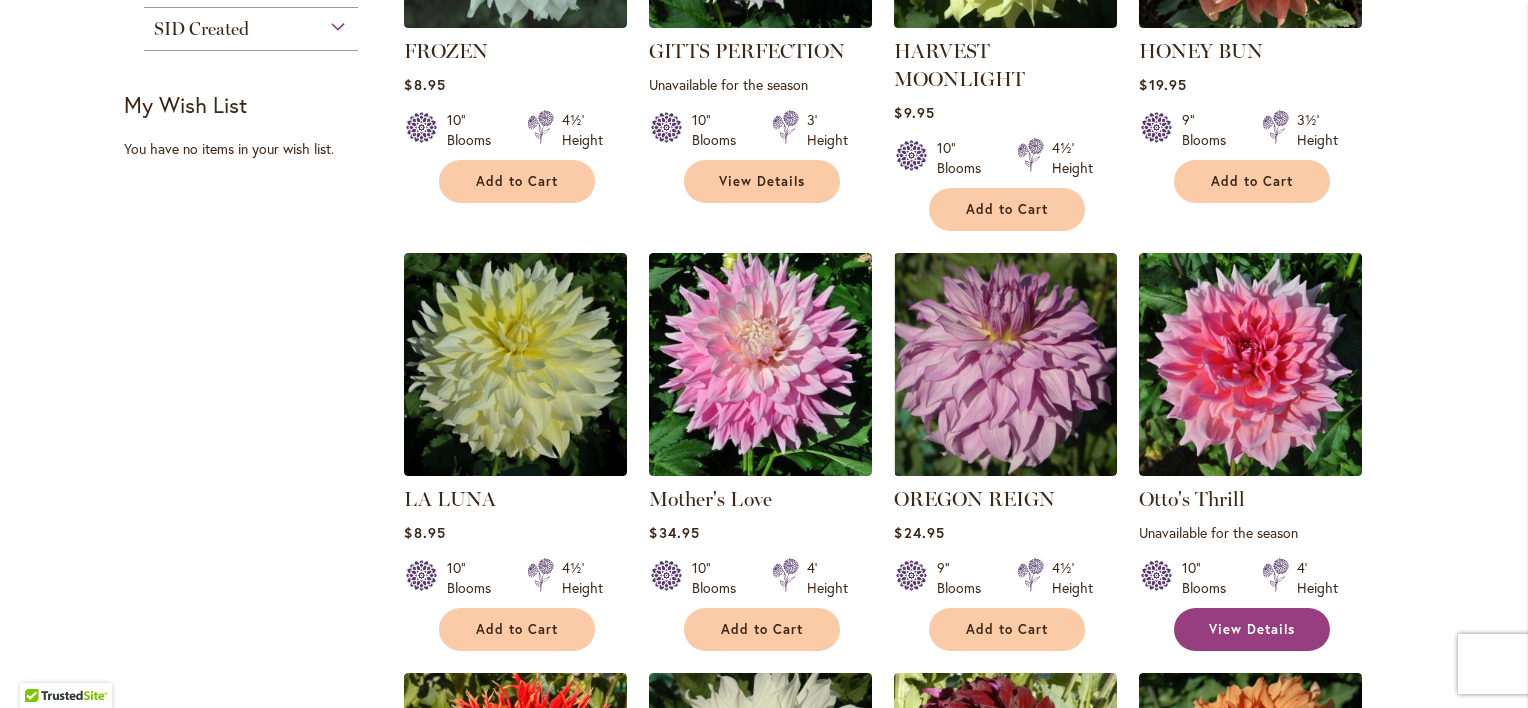 click on "View Details" at bounding box center (1252, 629) 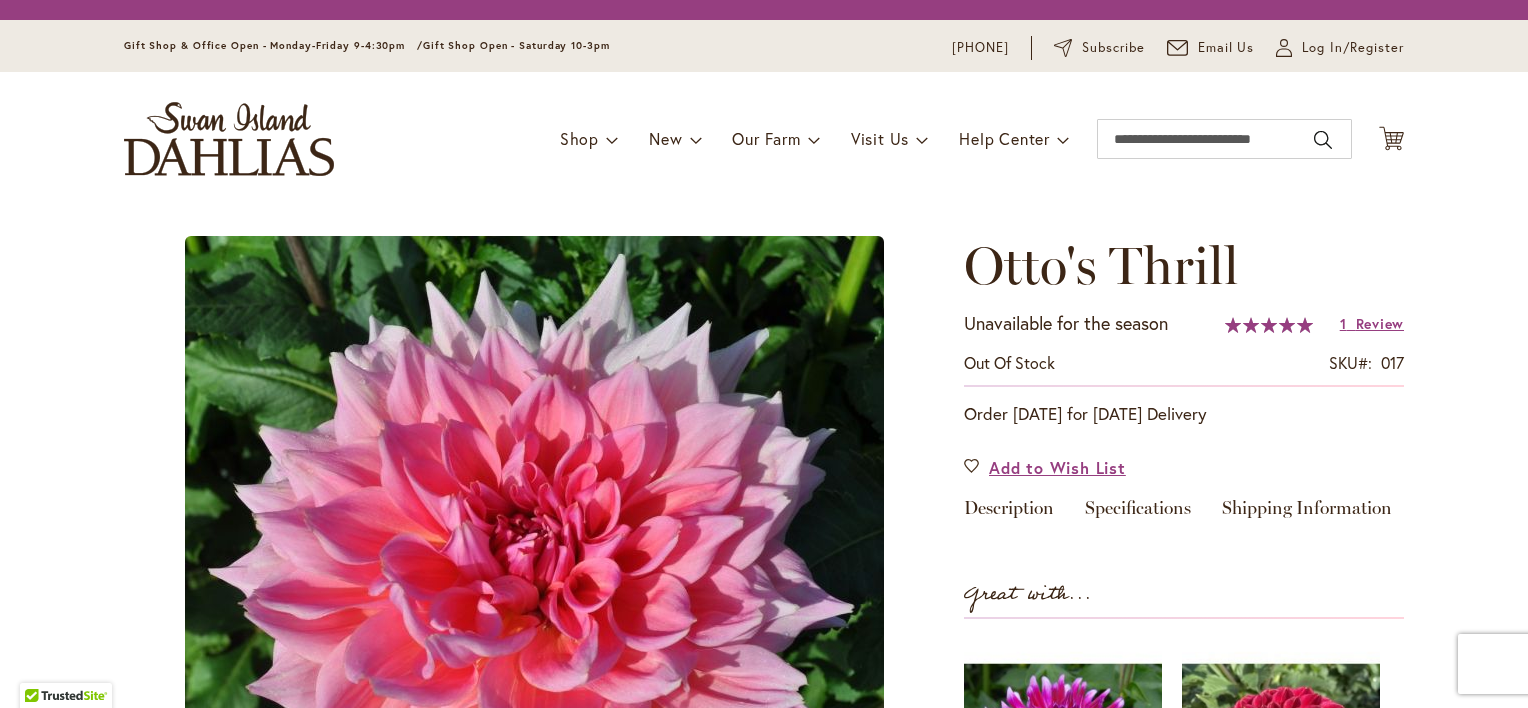 scroll, scrollTop: 0, scrollLeft: 0, axis: both 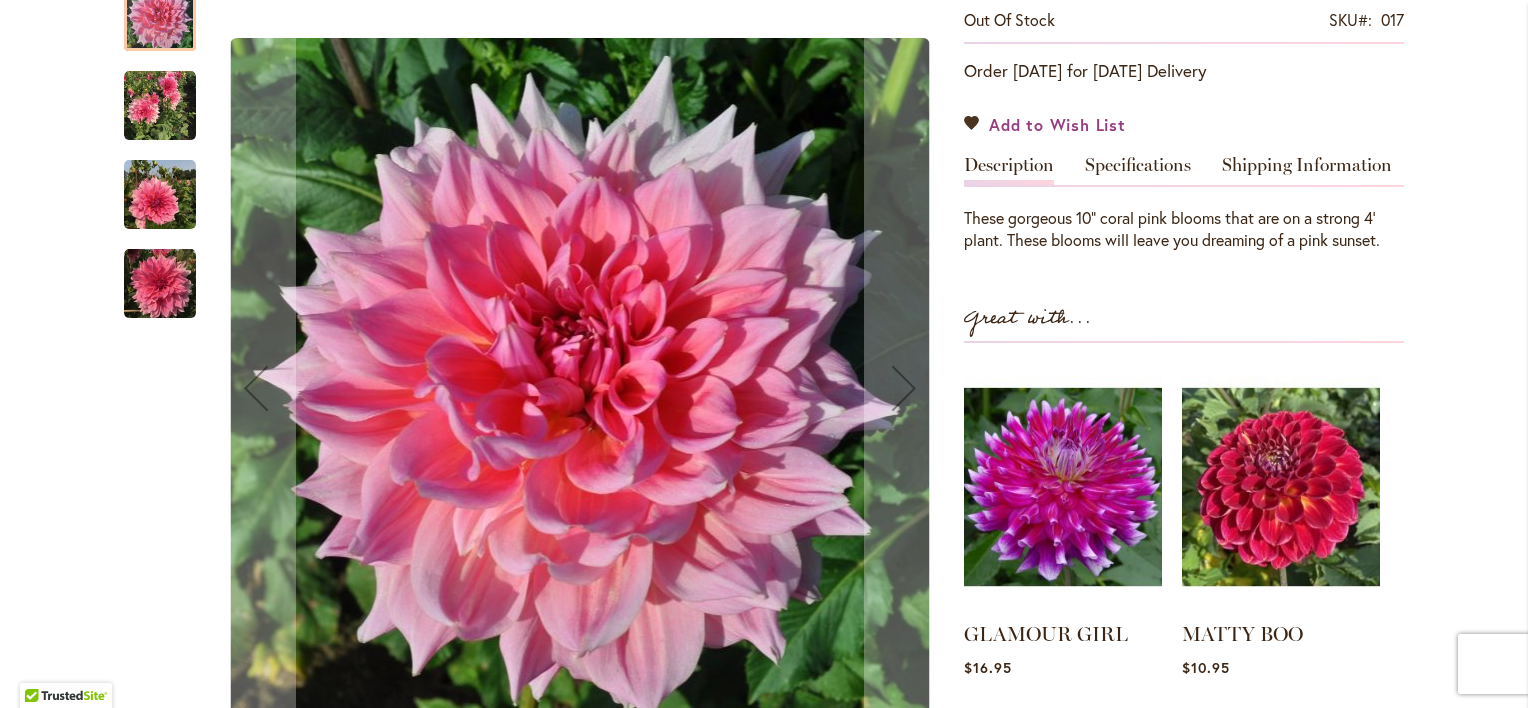 click on "Add to Wish List" at bounding box center (1057, 124) 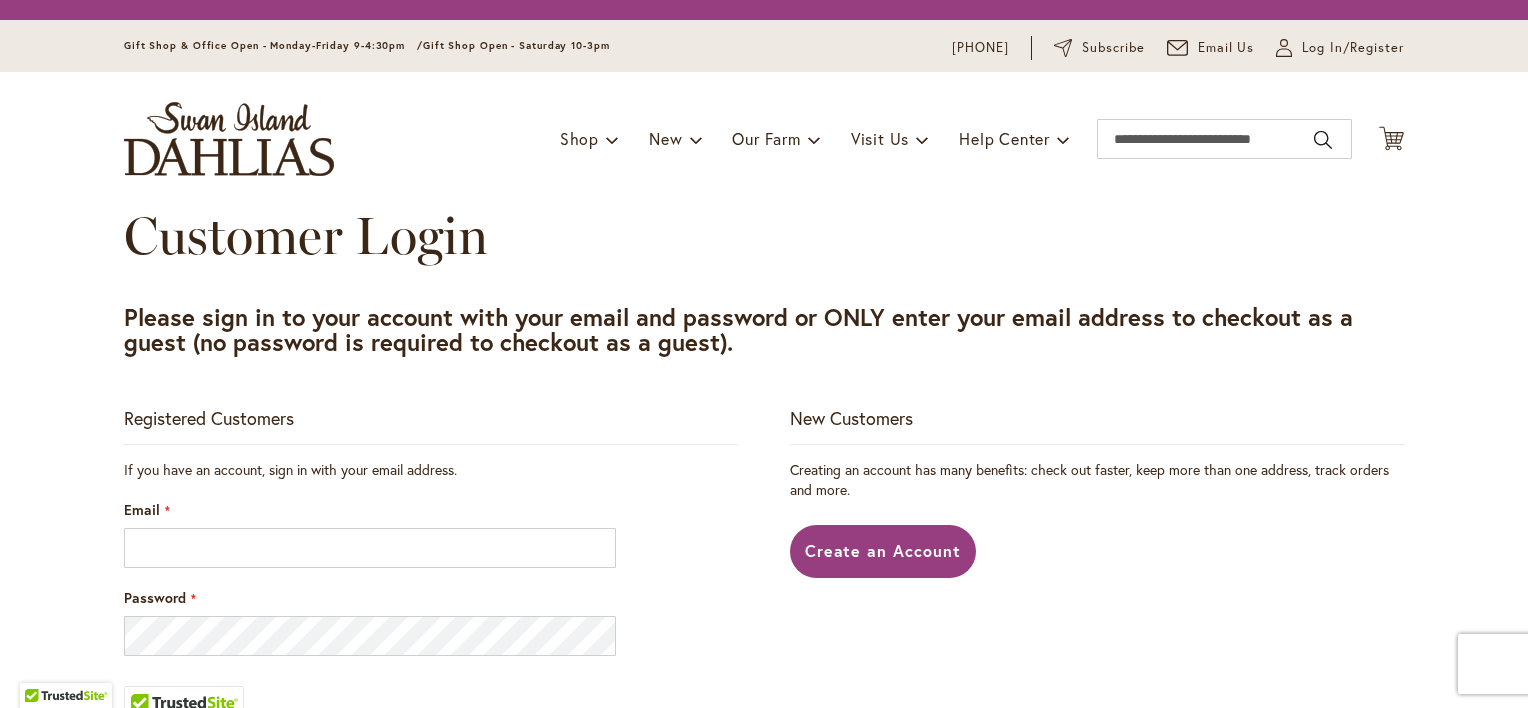 scroll, scrollTop: 0, scrollLeft: 0, axis: both 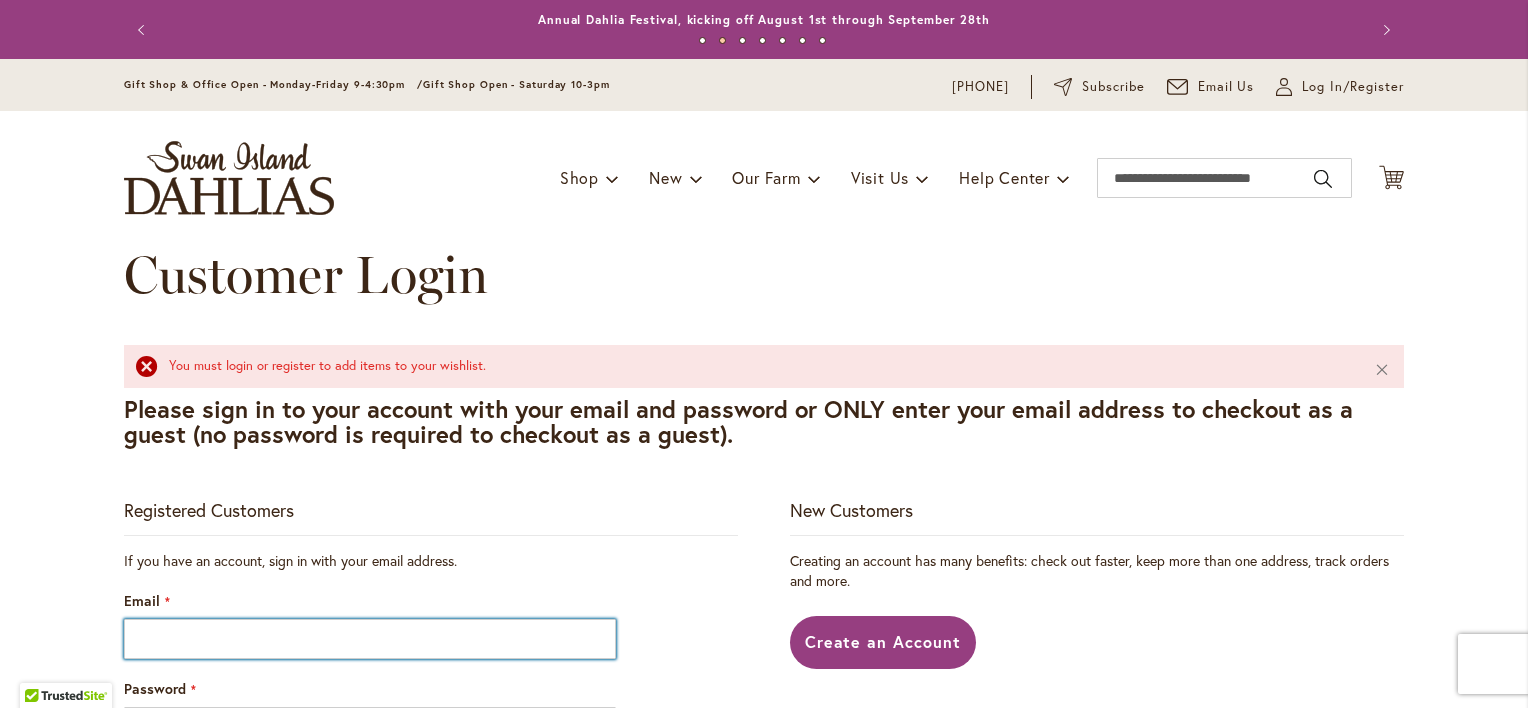 click on "Email" at bounding box center (370, 639) 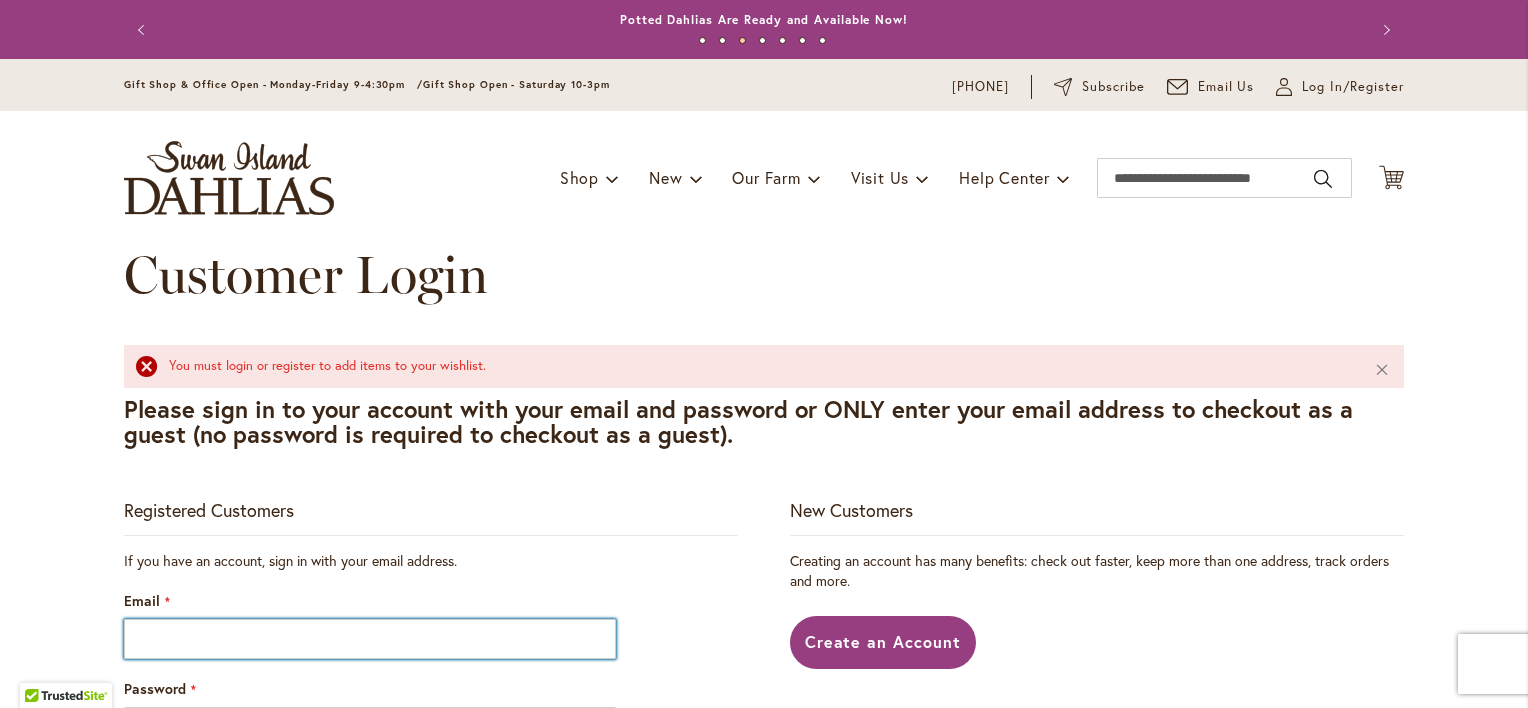 type on "**********" 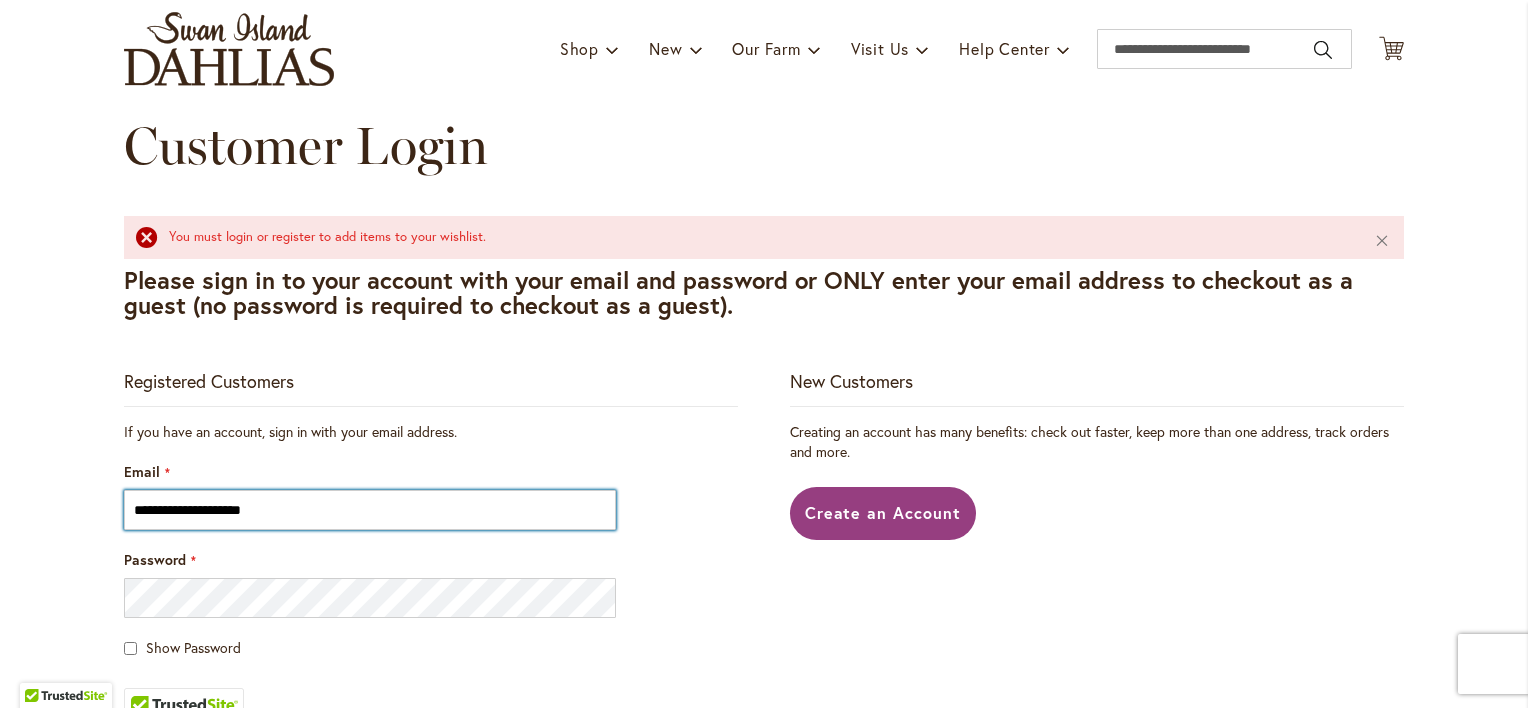 scroll, scrollTop: 100, scrollLeft: 0, axis: vertical 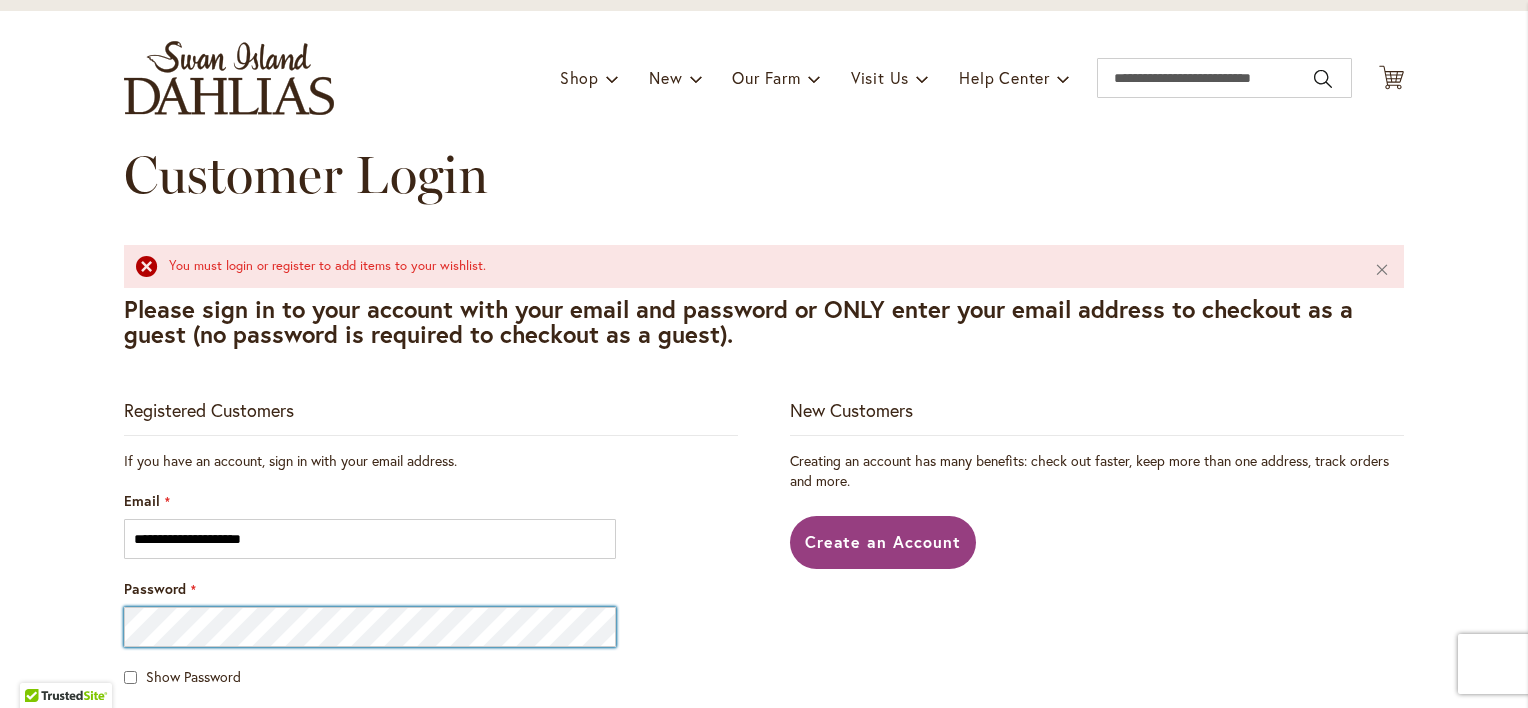 click on "Sign In" at bounding box center [168, 885] 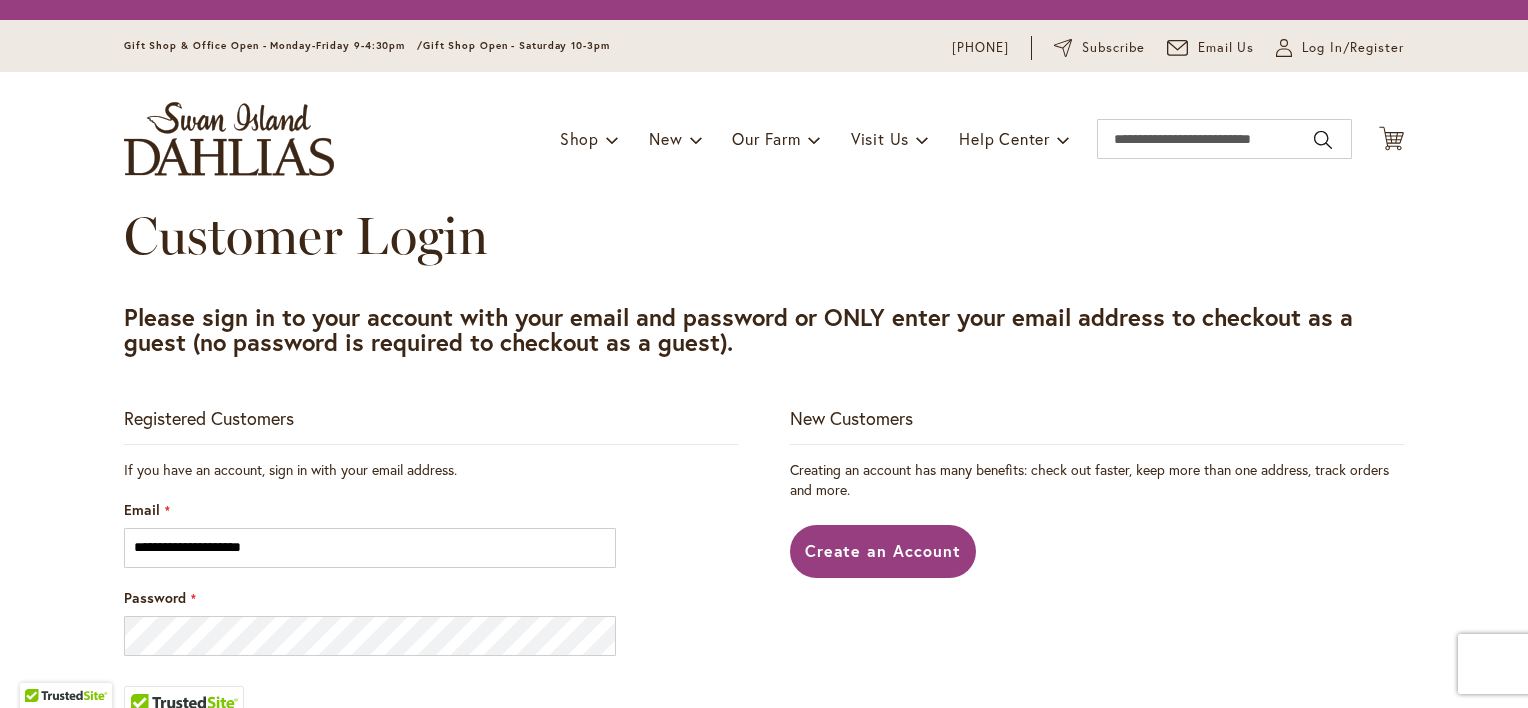 scroll, scrollTop: 0, scrollLeft: 0, axis: both 